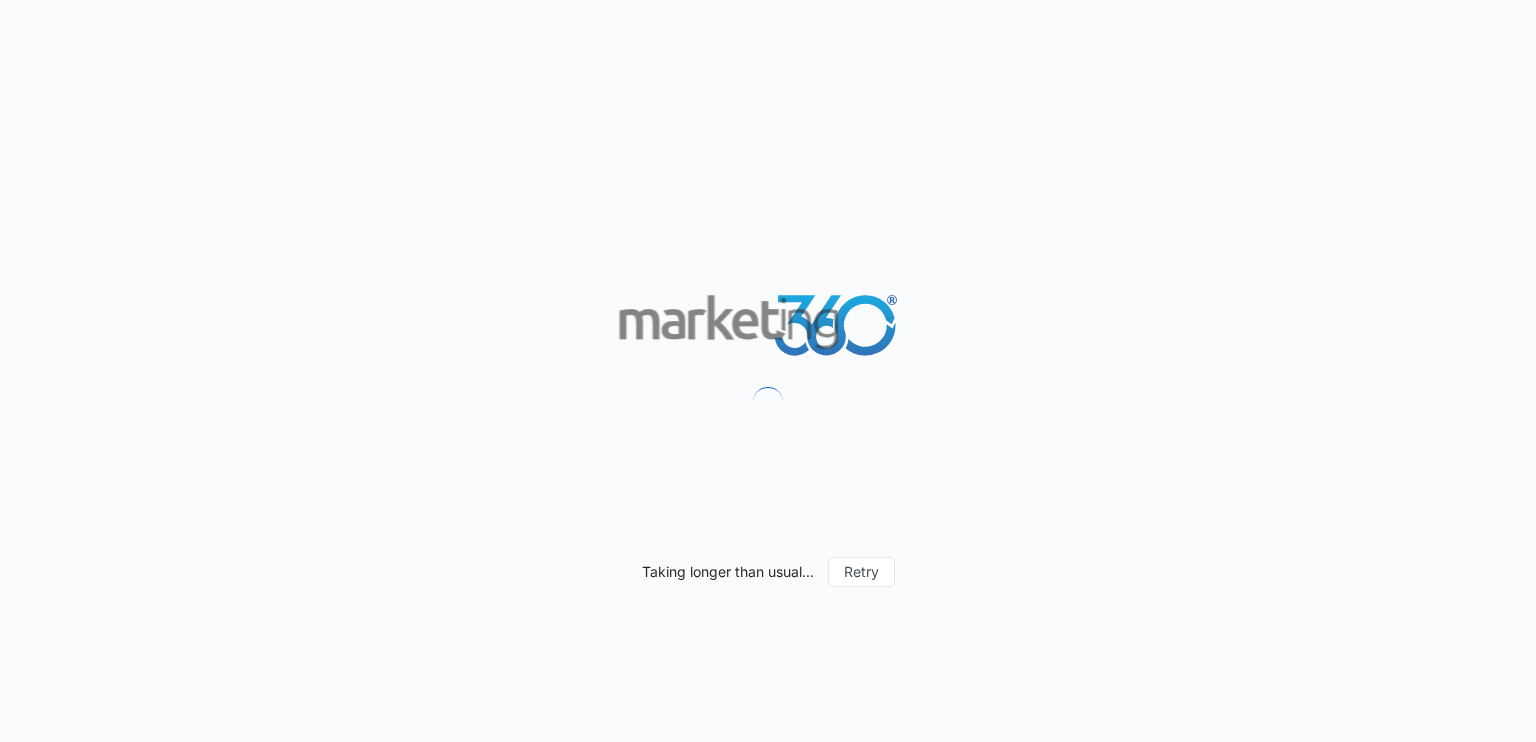 scroll, scrollTop: 0, scrollLeft: 0, axis: both 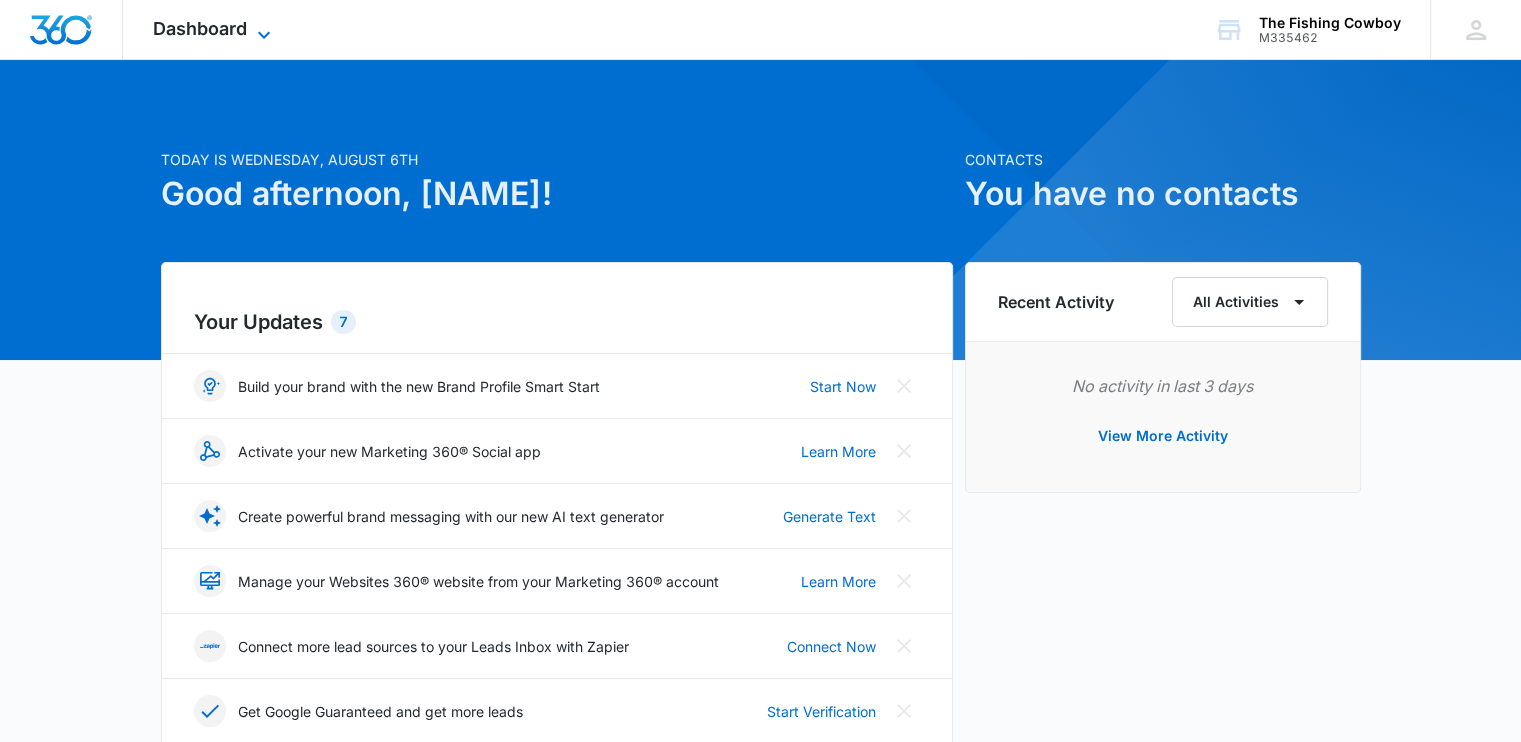 click on "Dashboard" at bounding box center [200, 28] 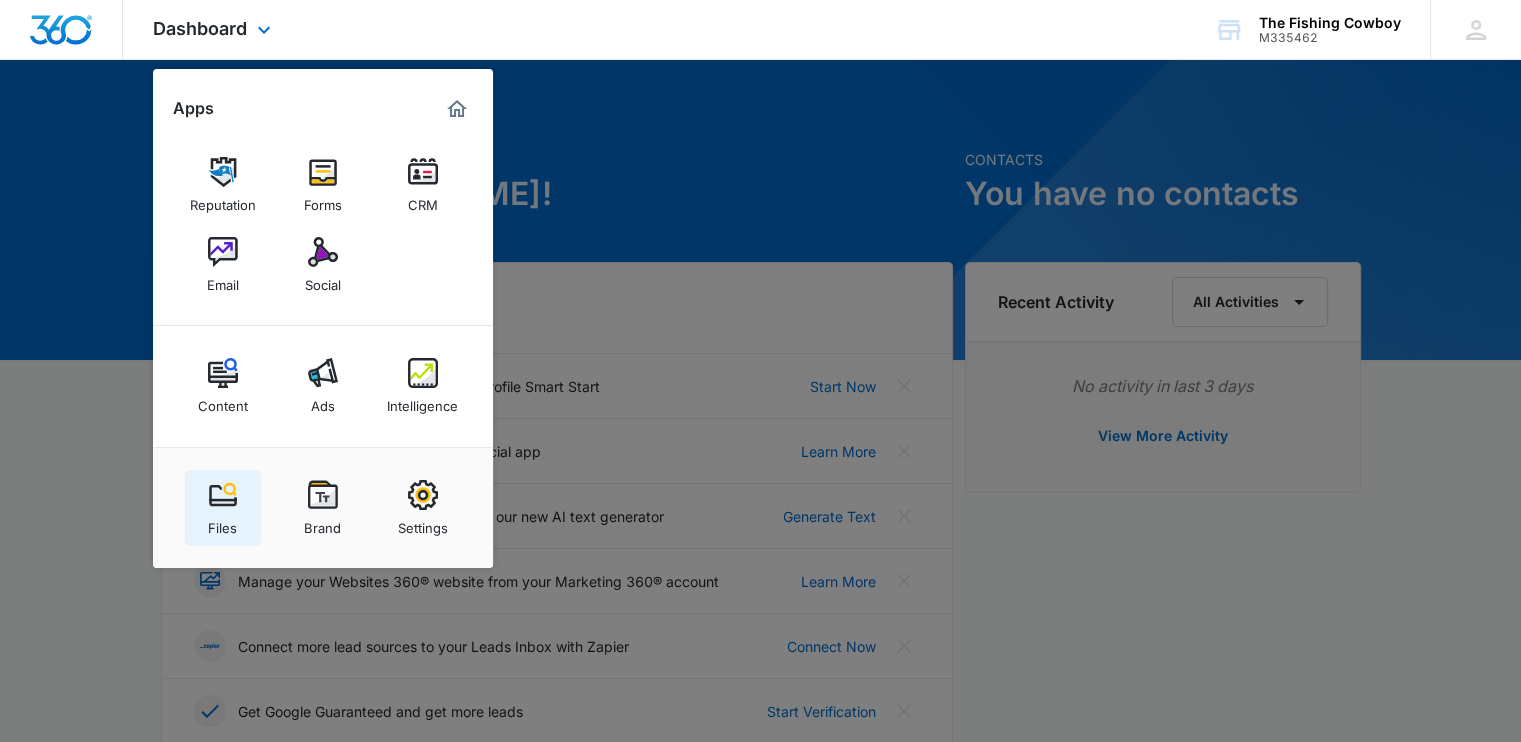 click at bounding box center [223, 495] 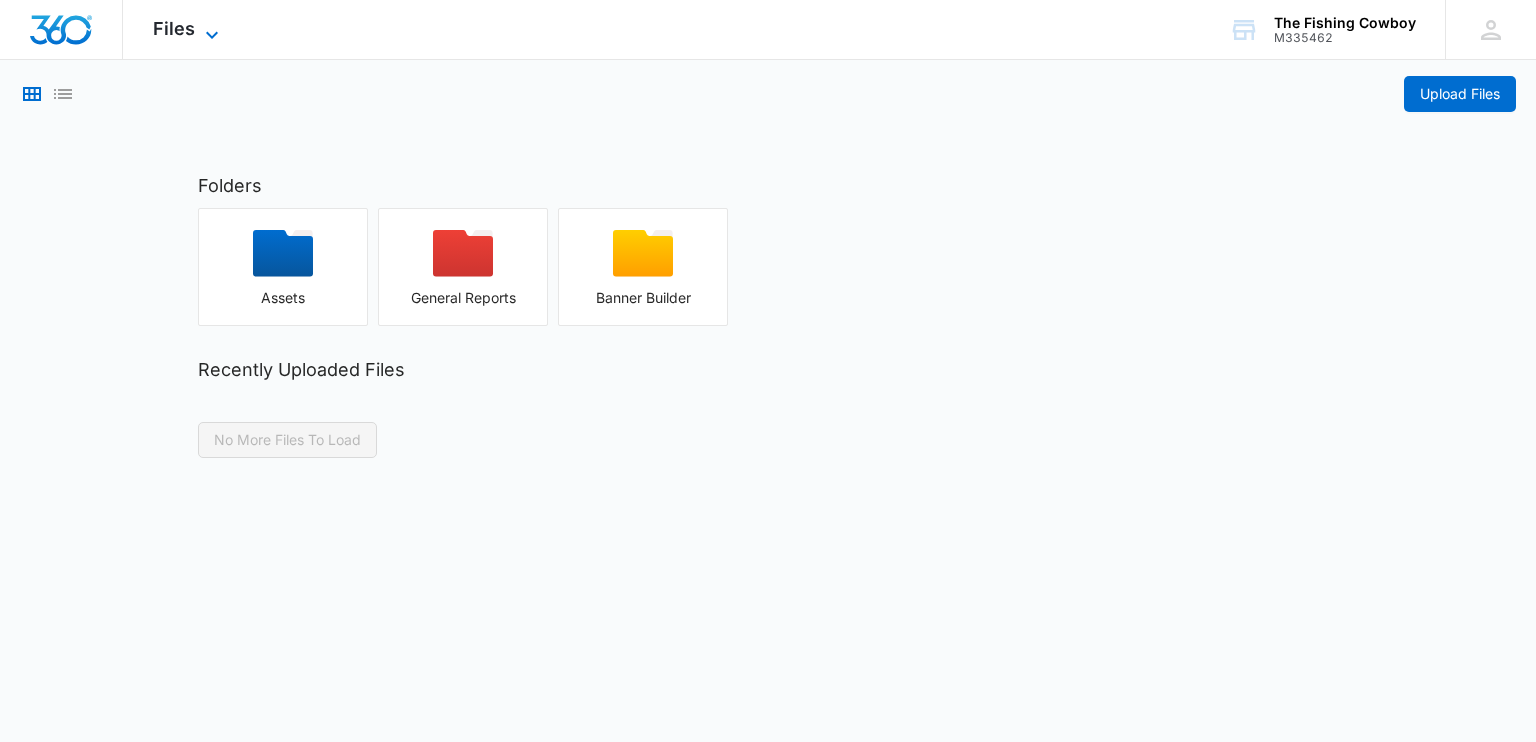 click on "Files" at bounding box center [174, 28] 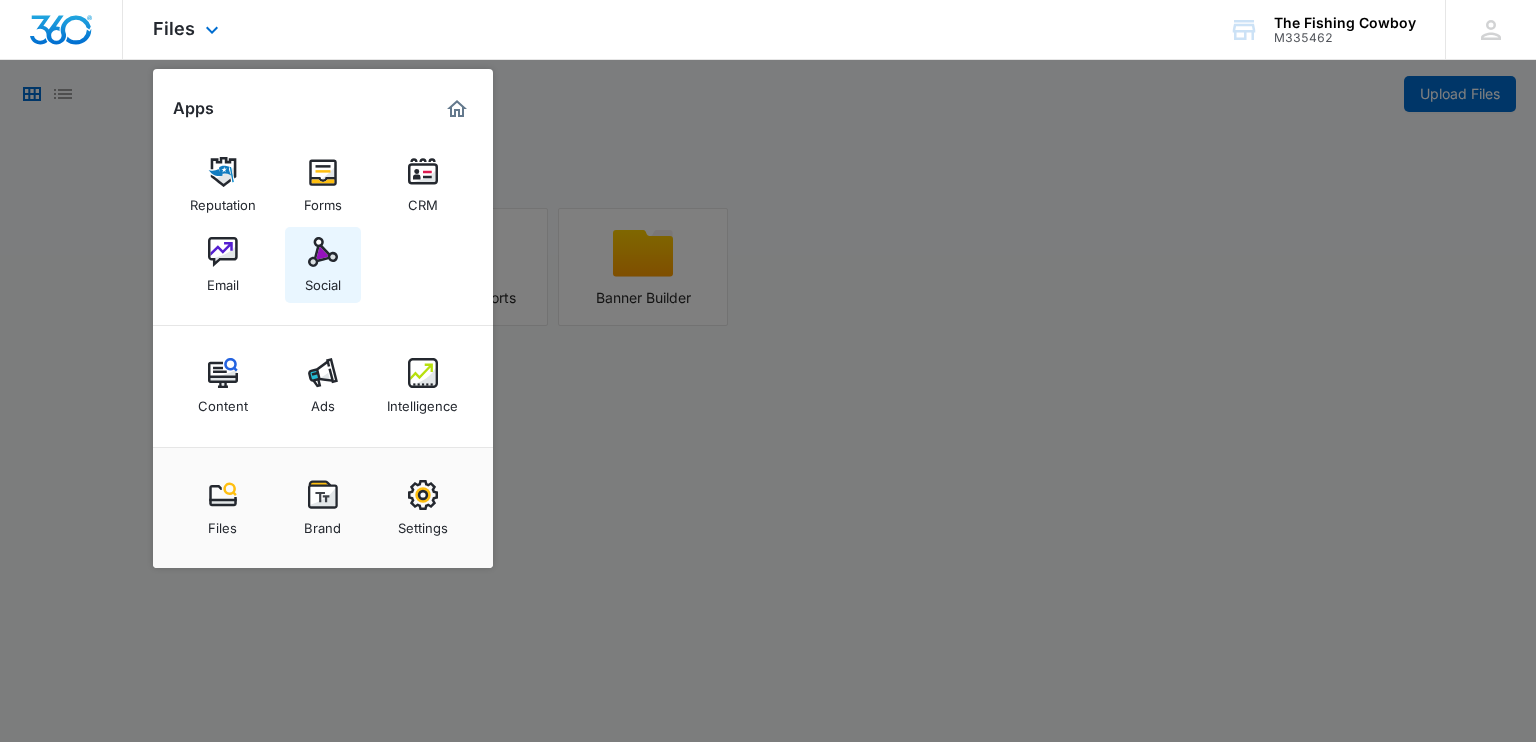 click on "Social" at bounding box center (323, 280) 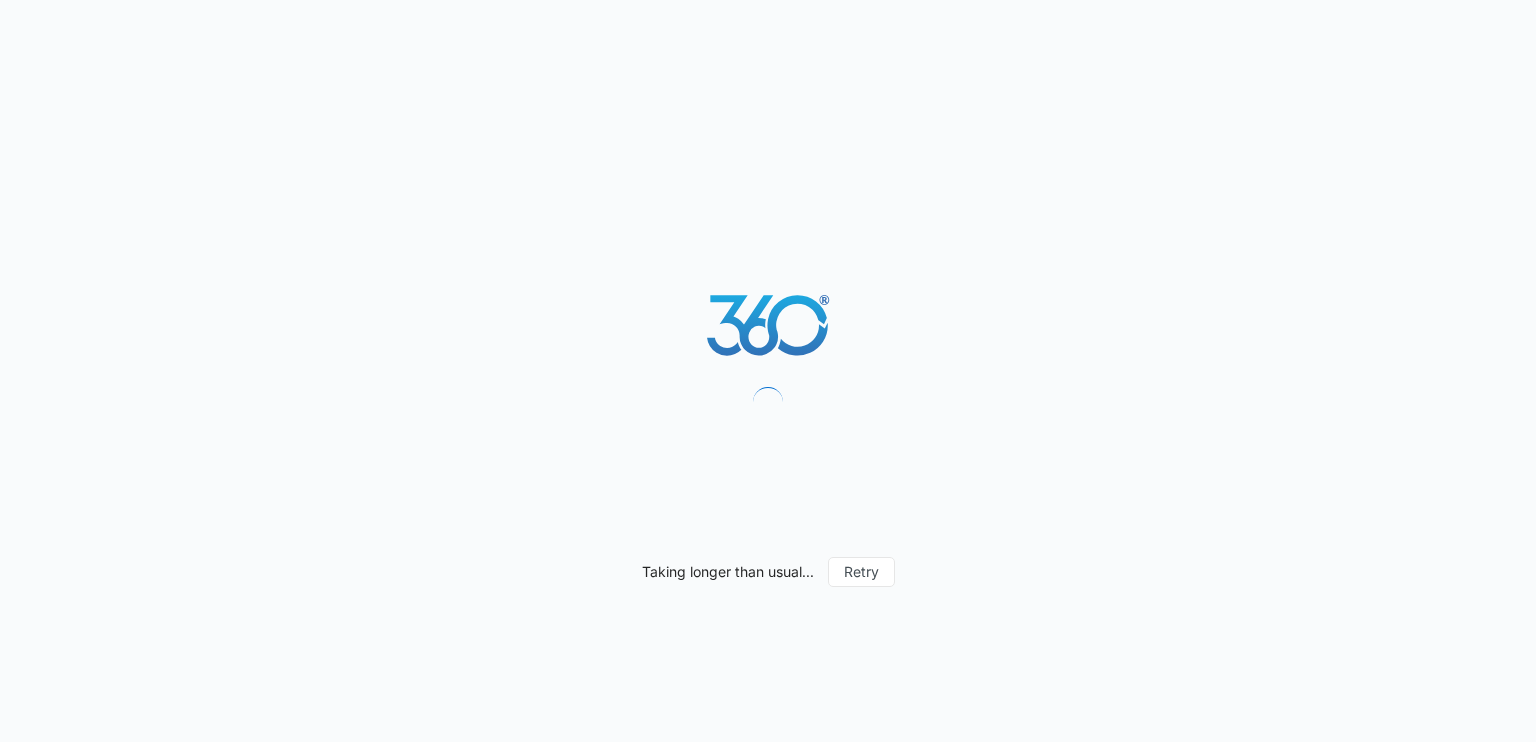 scroll, scrollTop: 0, scrollLeft: 0, axis: both 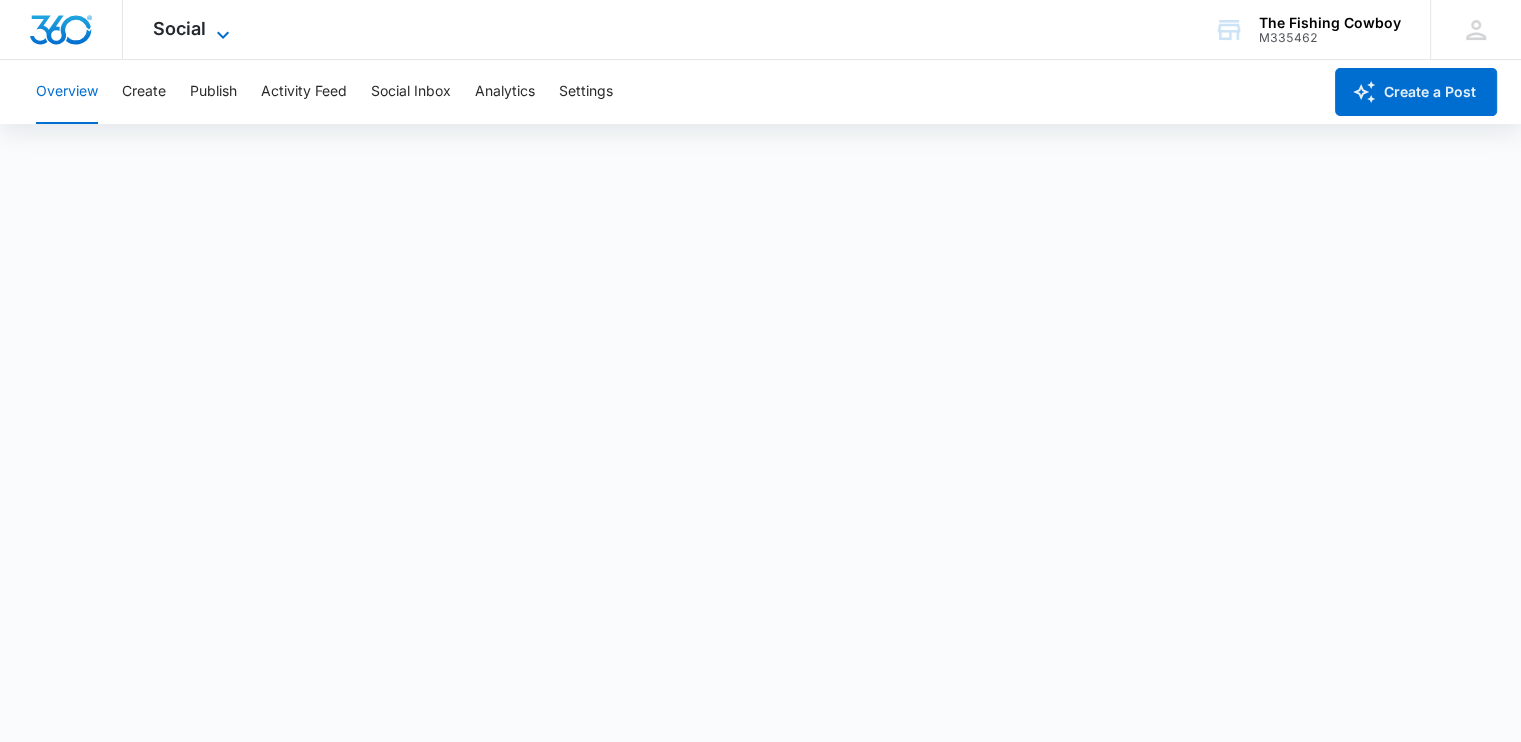 click on "Social" at bounding box center (179, 28) 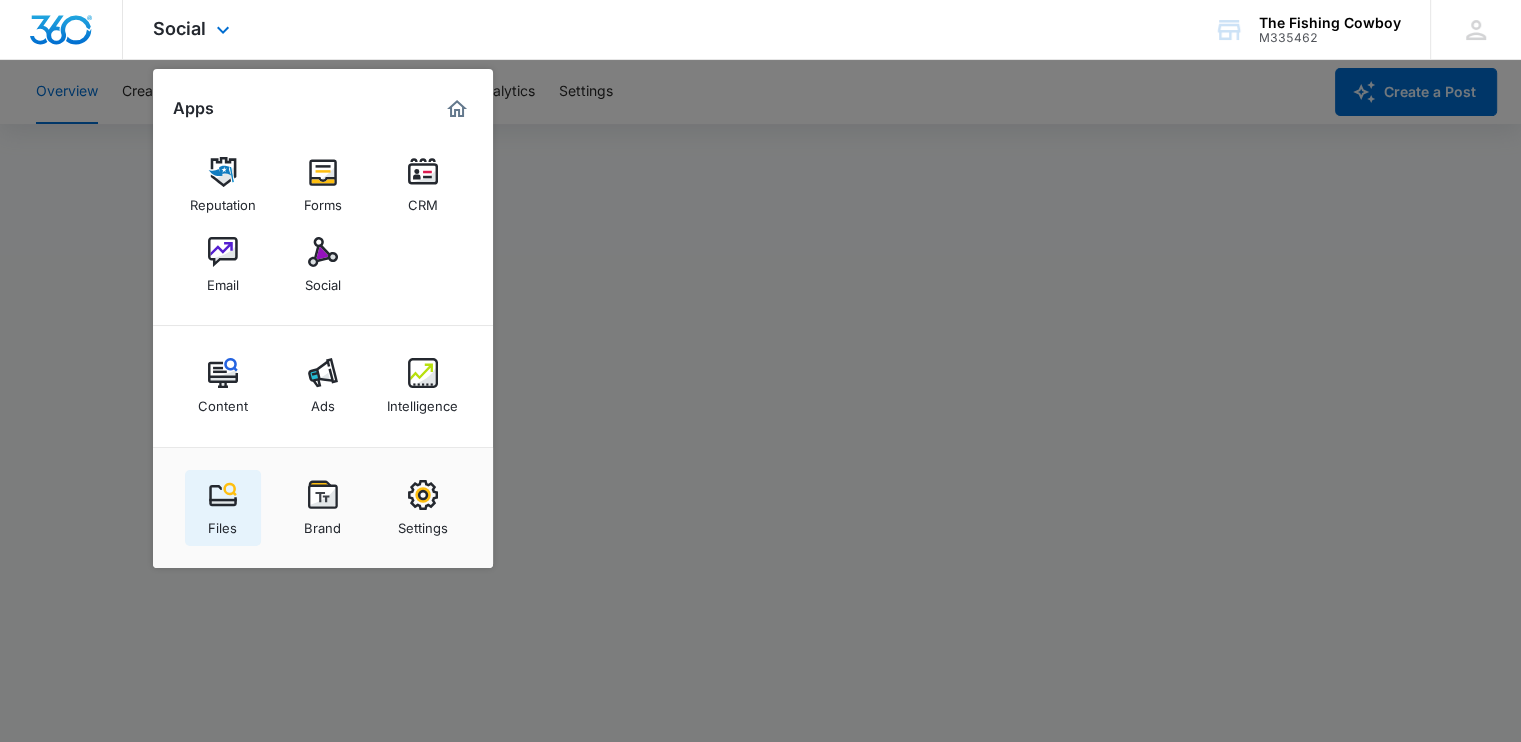click on "Files" at bounding box center (222, 523) 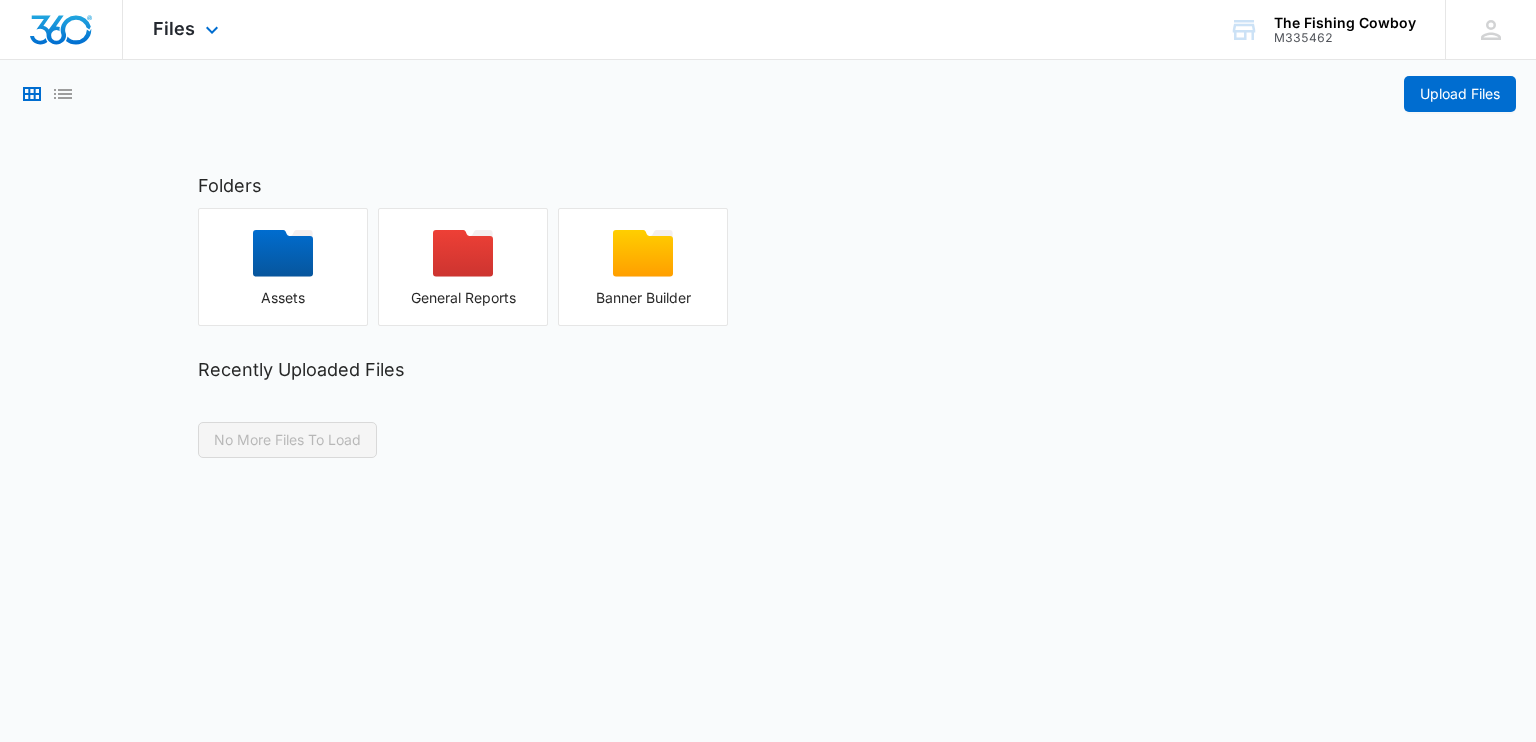 click at bounding box center (61, 30) 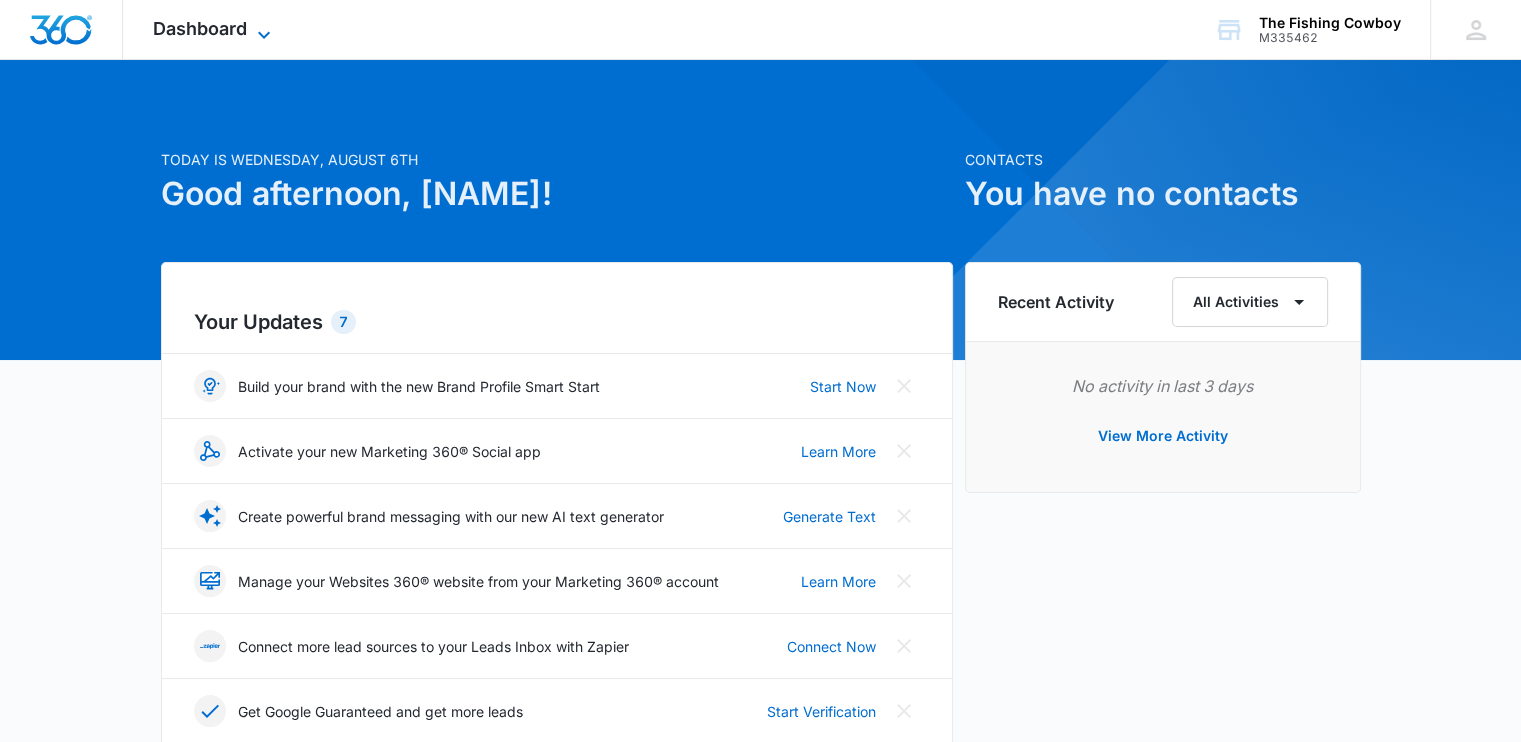 click on "Dashboard" at bounding box center [200, 28] 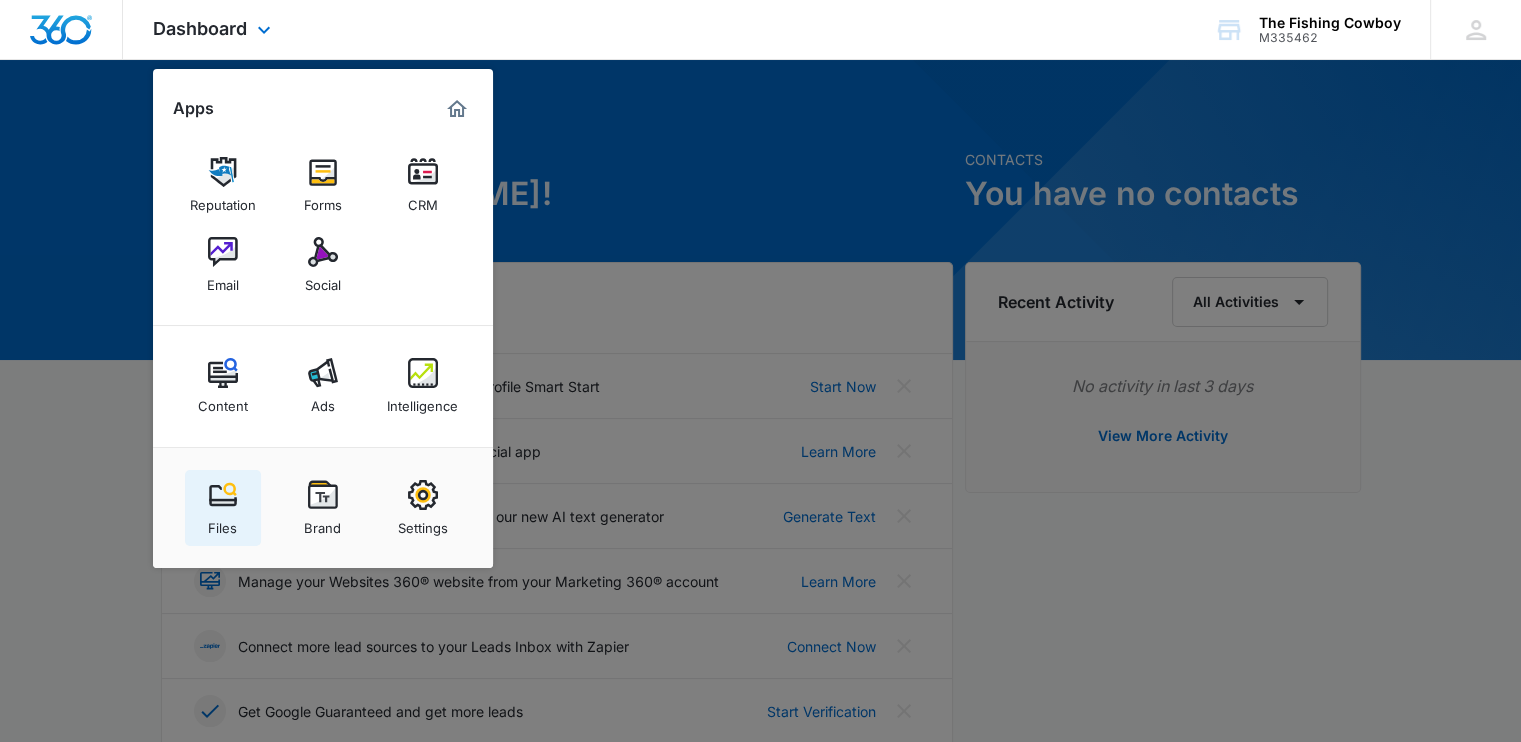 click at bounding box center (223, 495) 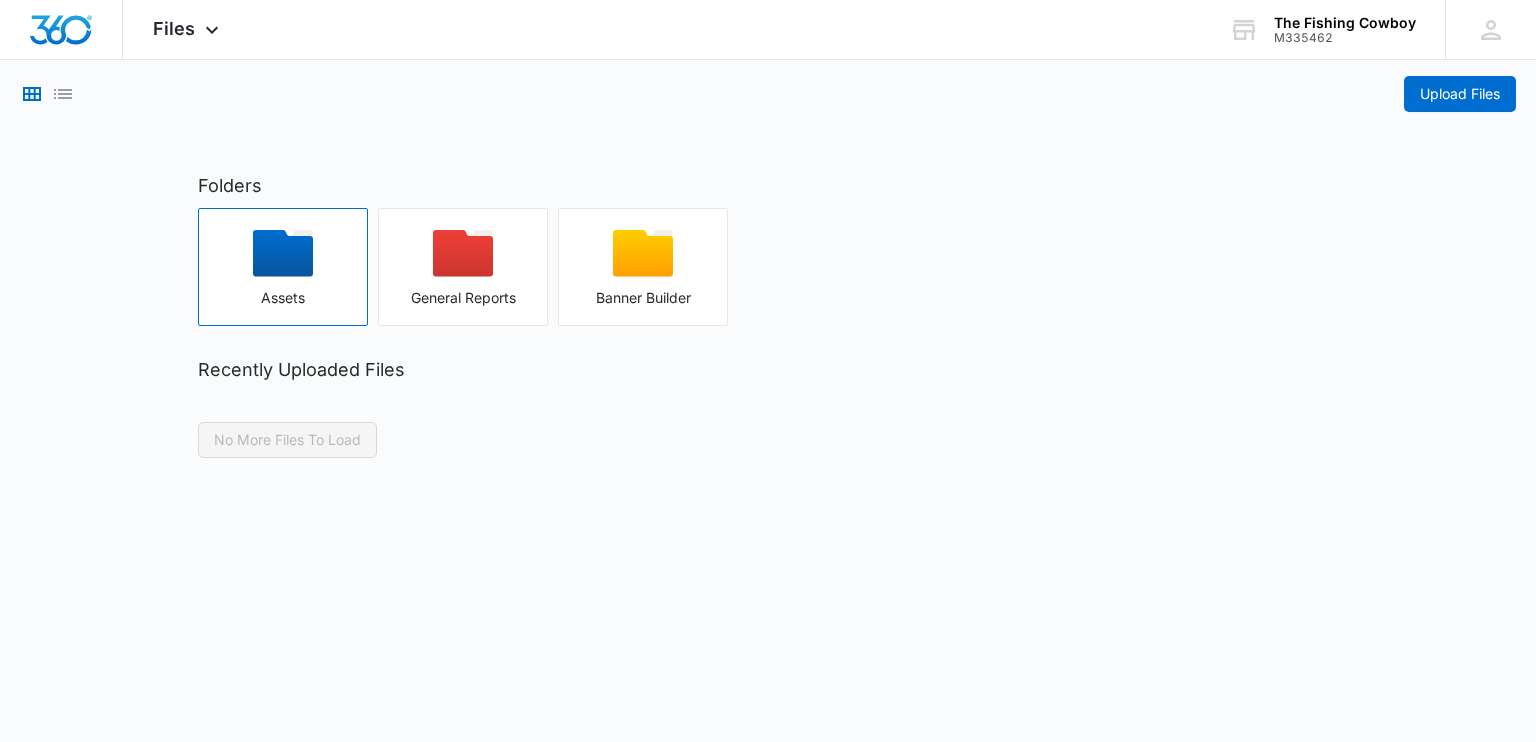 click at bounding box center (283, 260) 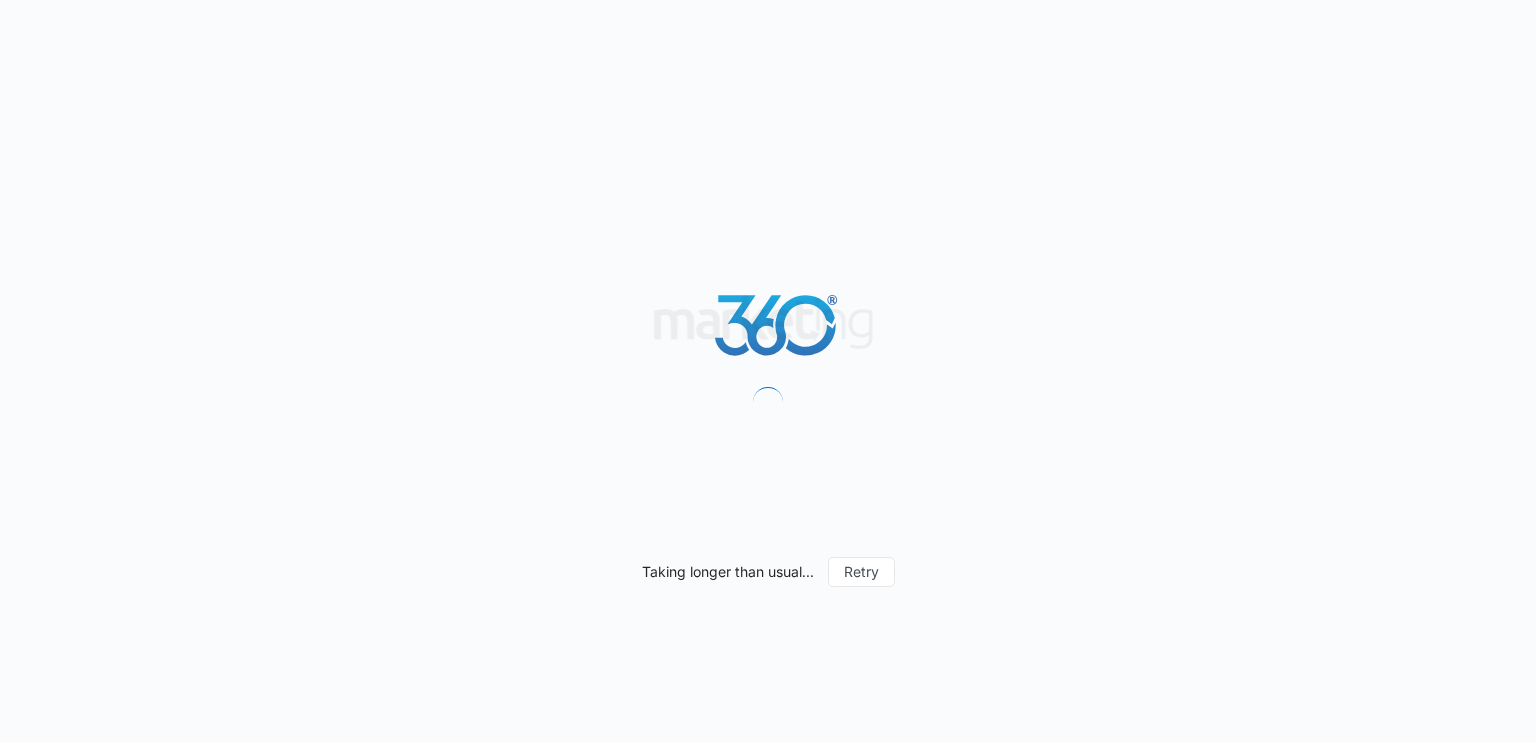 scroll, scrollTop: 0, scrollLeft: 0, axis: both 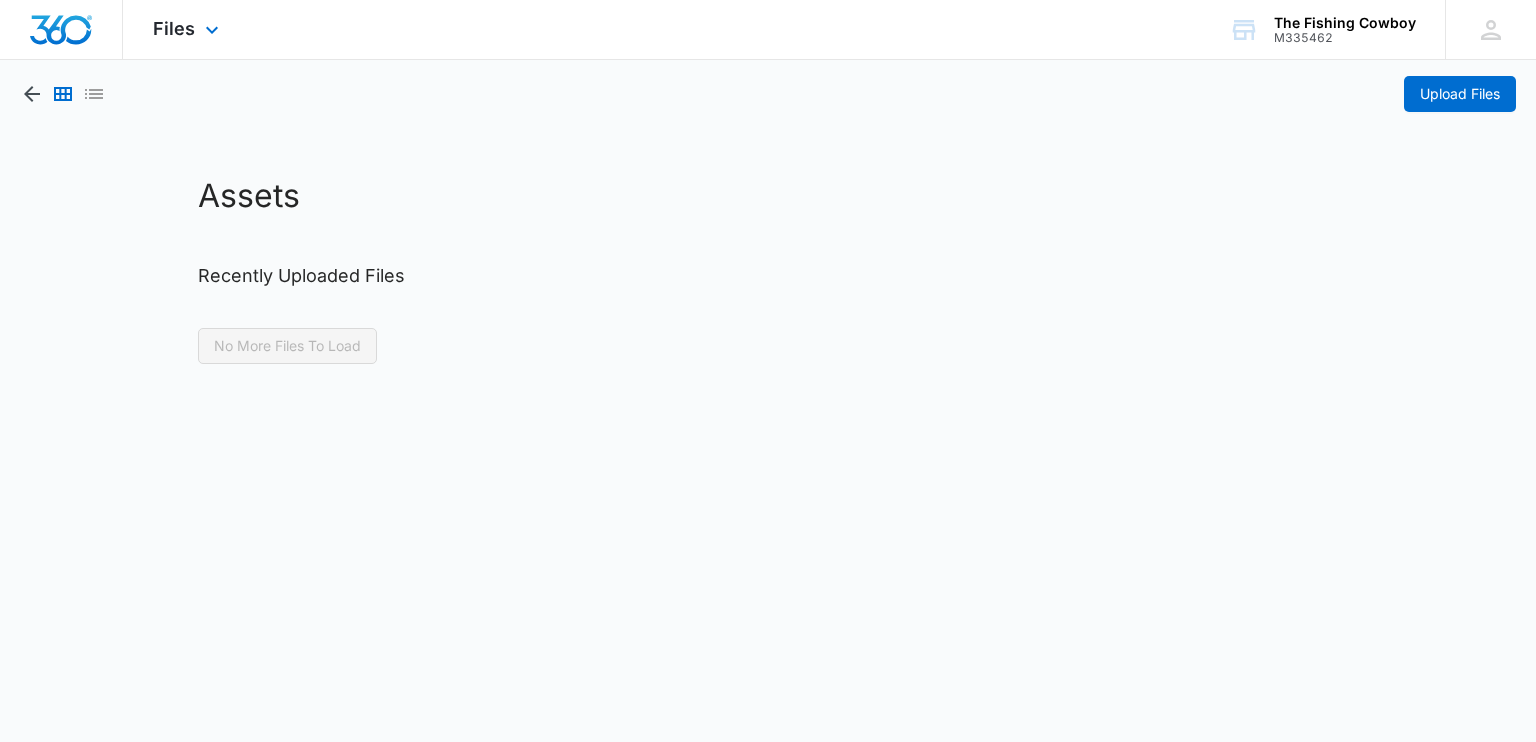 click at bounding box center [61, 30] 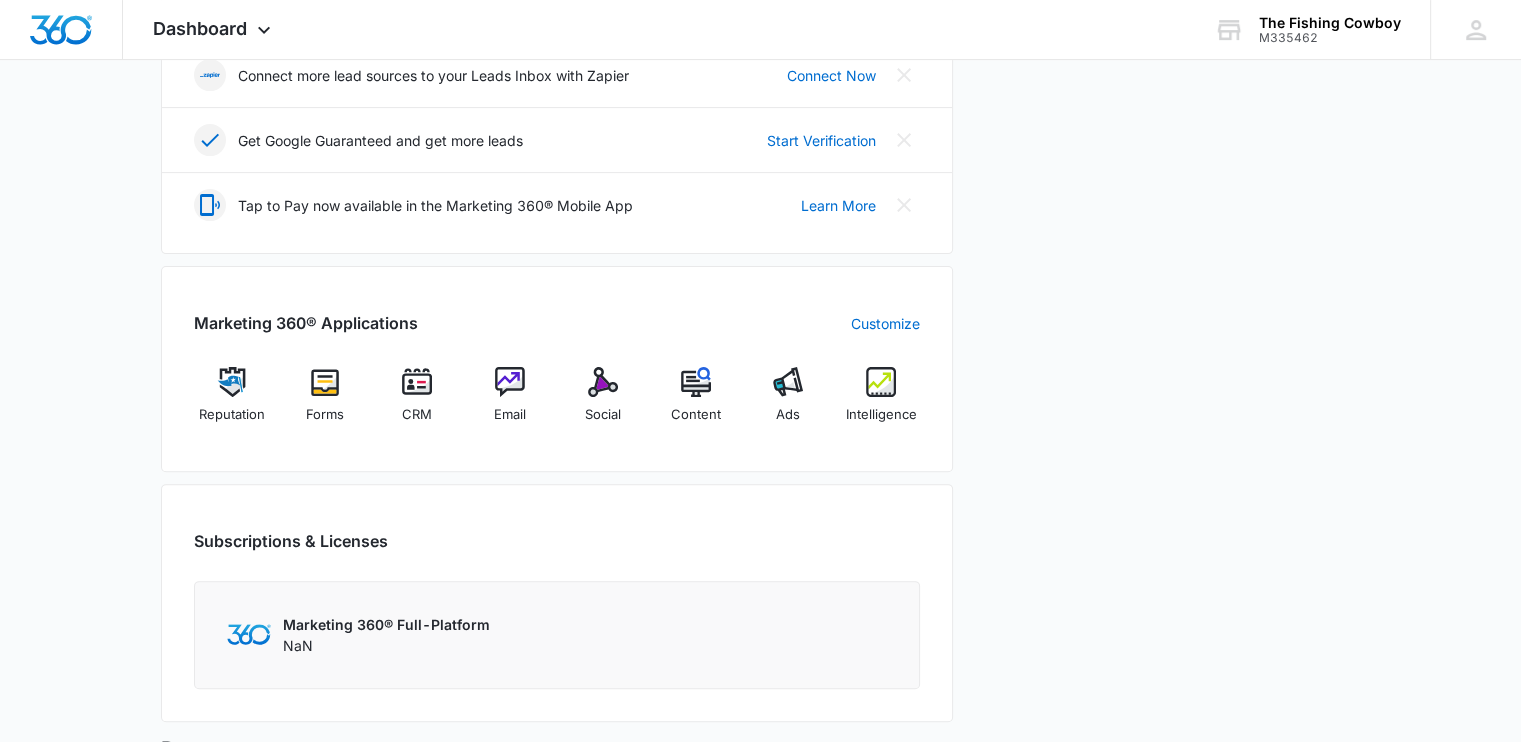 scroll, scrollTop: 570, scrollLeft: 0, axis: vertical 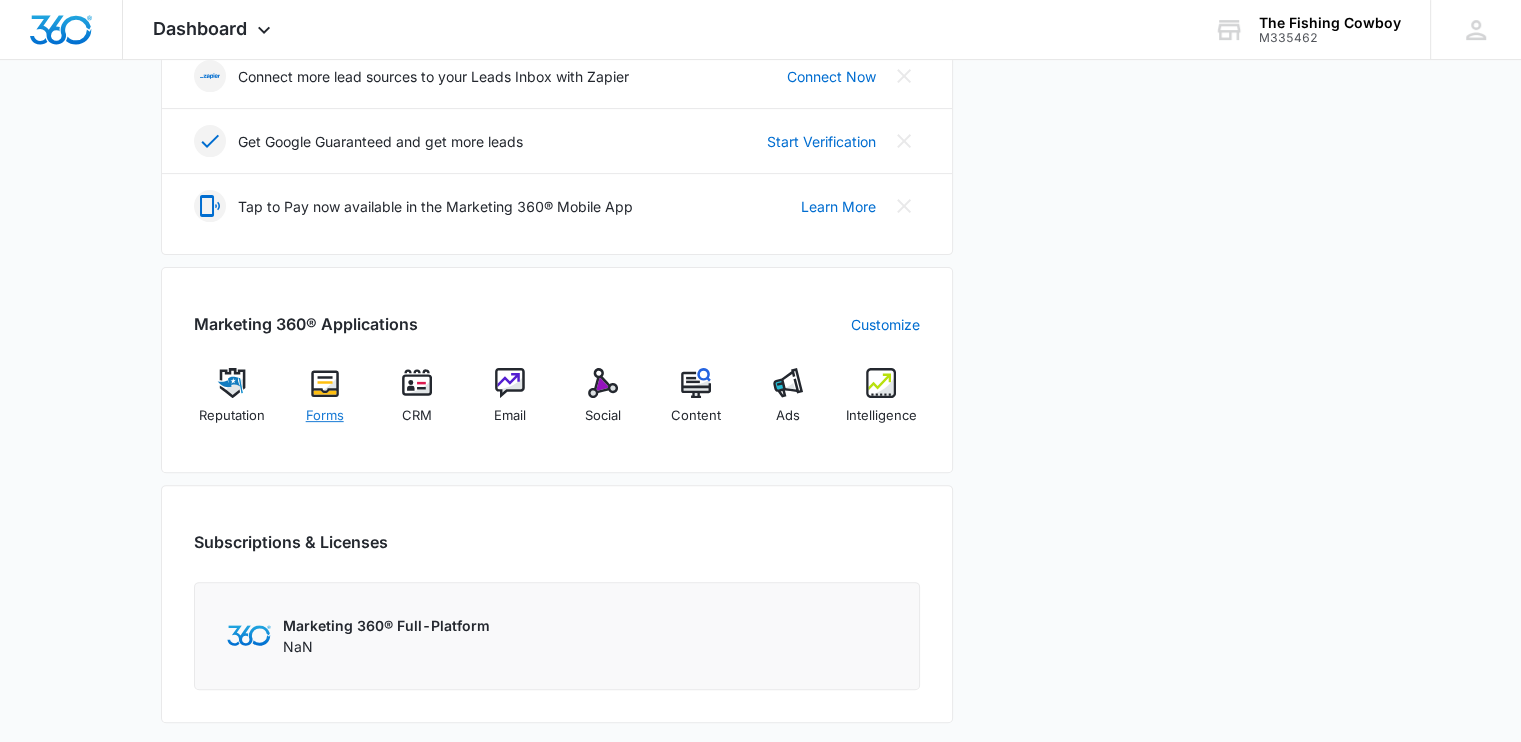 click at bounding box center [325, 383] 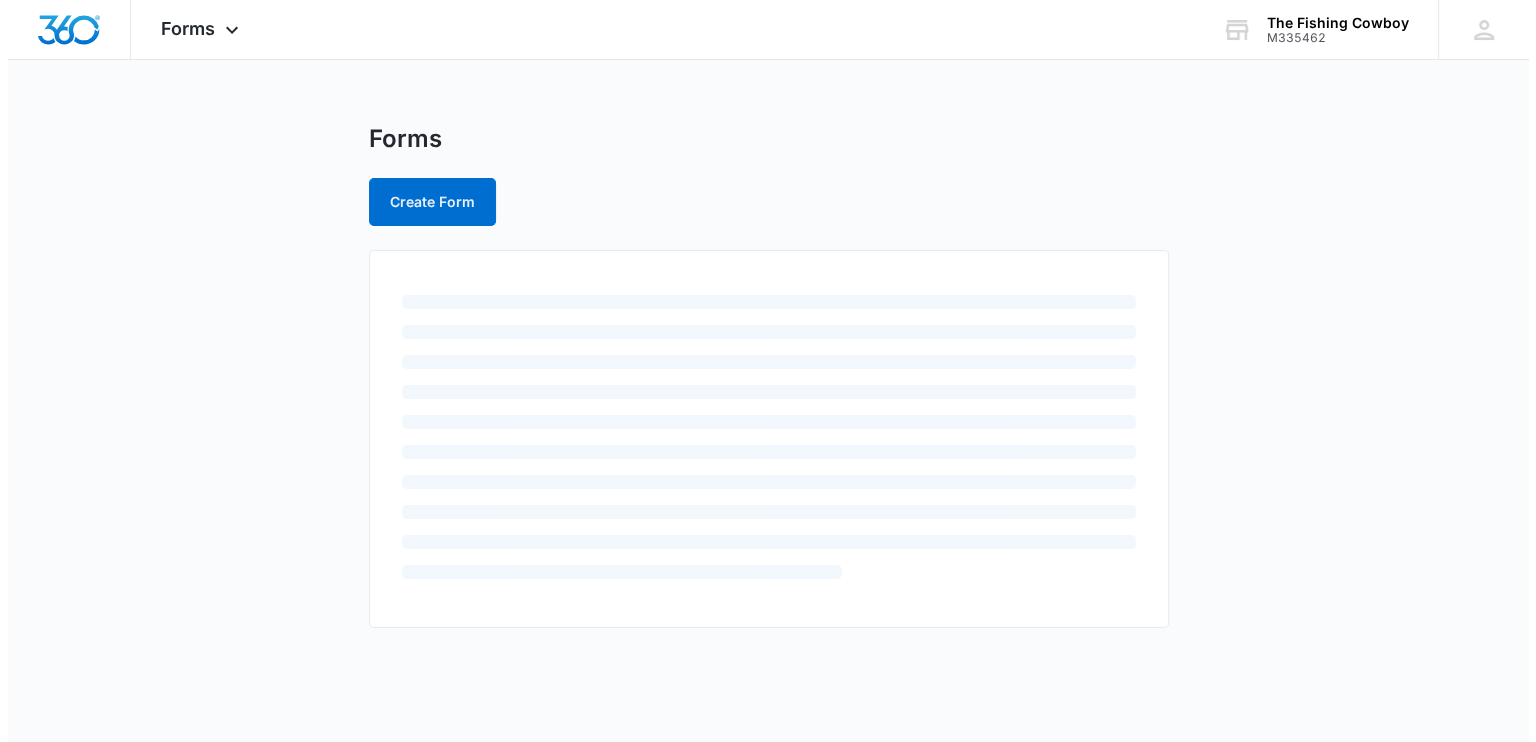 scroll, scrollTop: 0, scrollLeft: 0, axis: both 